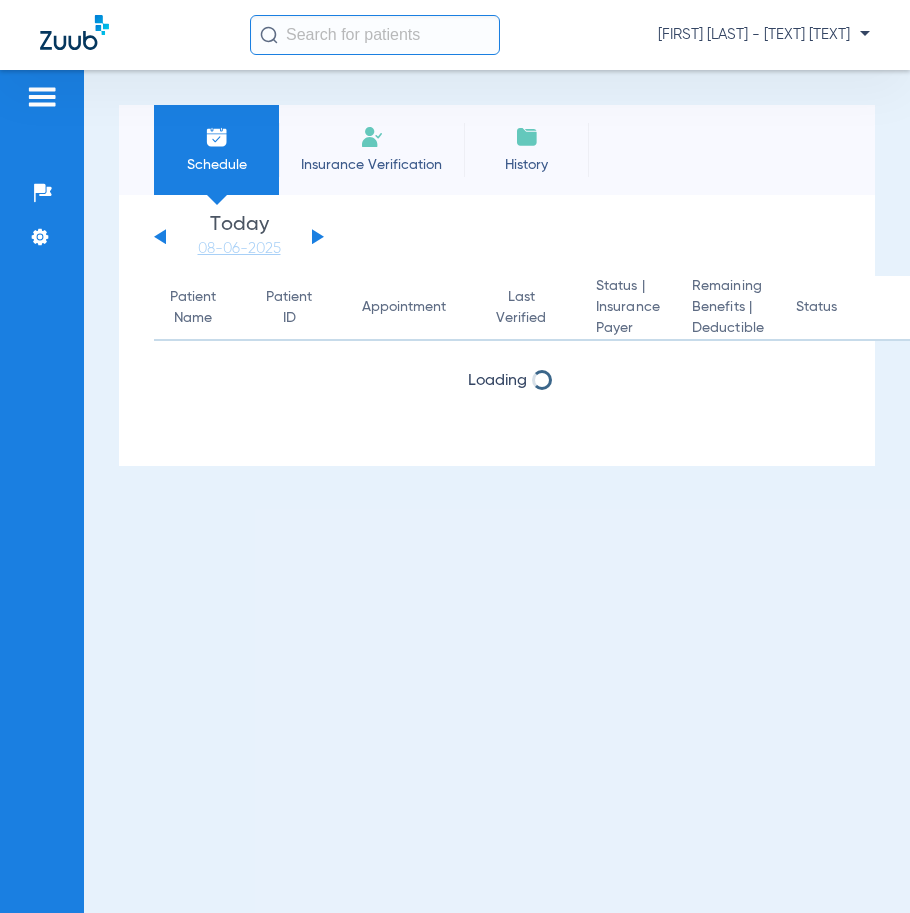 scroll, scrollTop: 0, scrollLeft: 0, axis: both 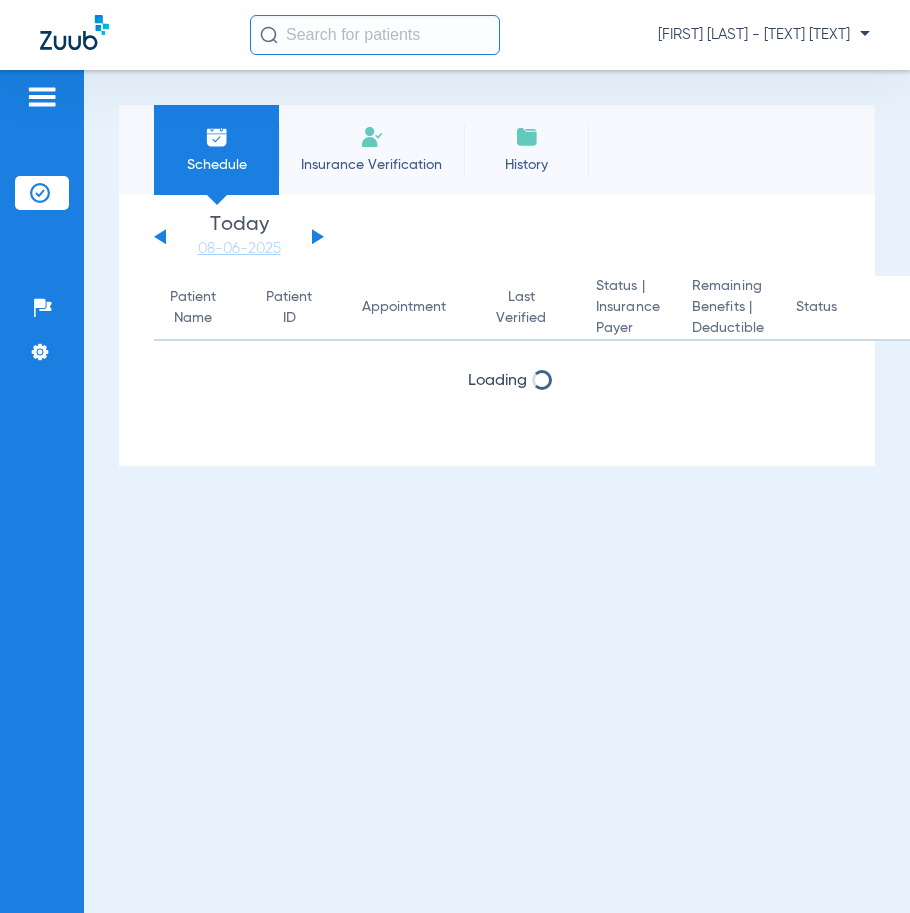 click on "Insurance Verification" 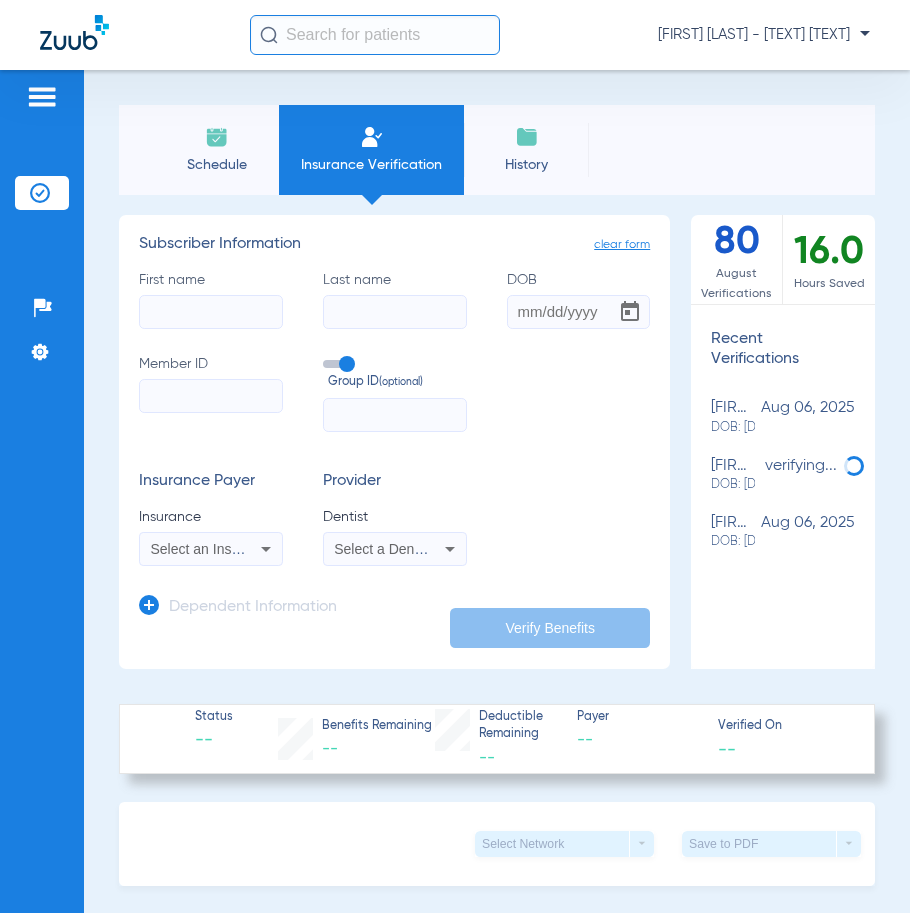 click on "First name" 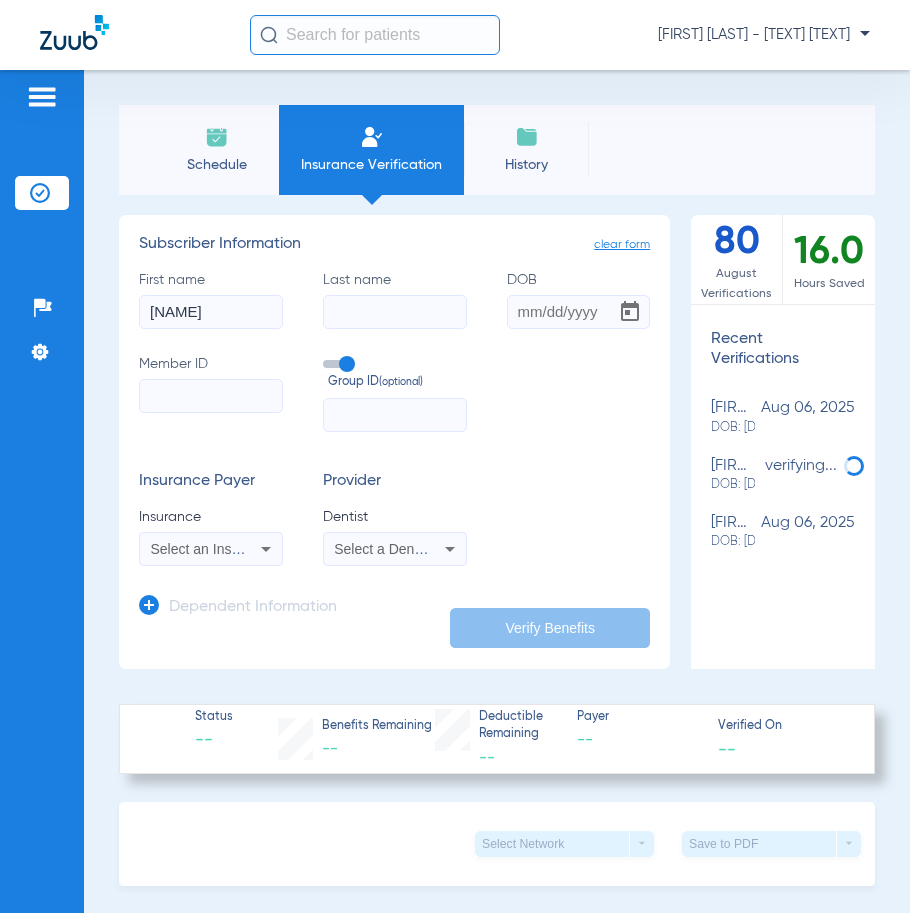 type on "[NAME]" 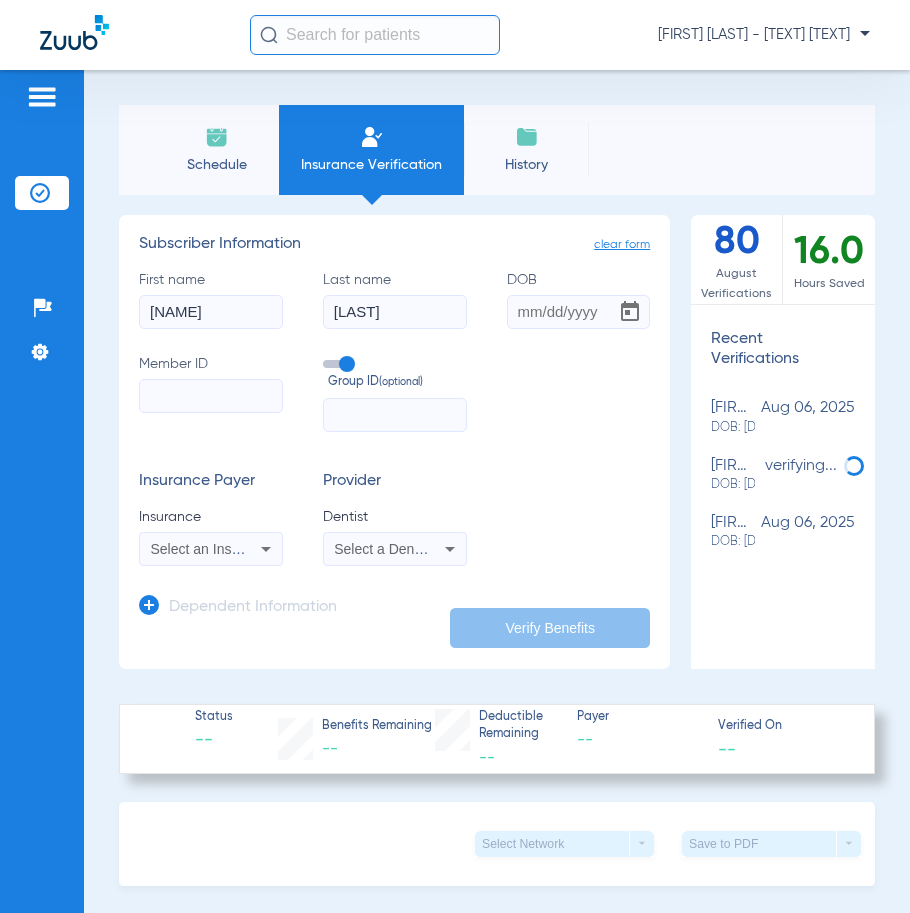 type on "[LAST]" 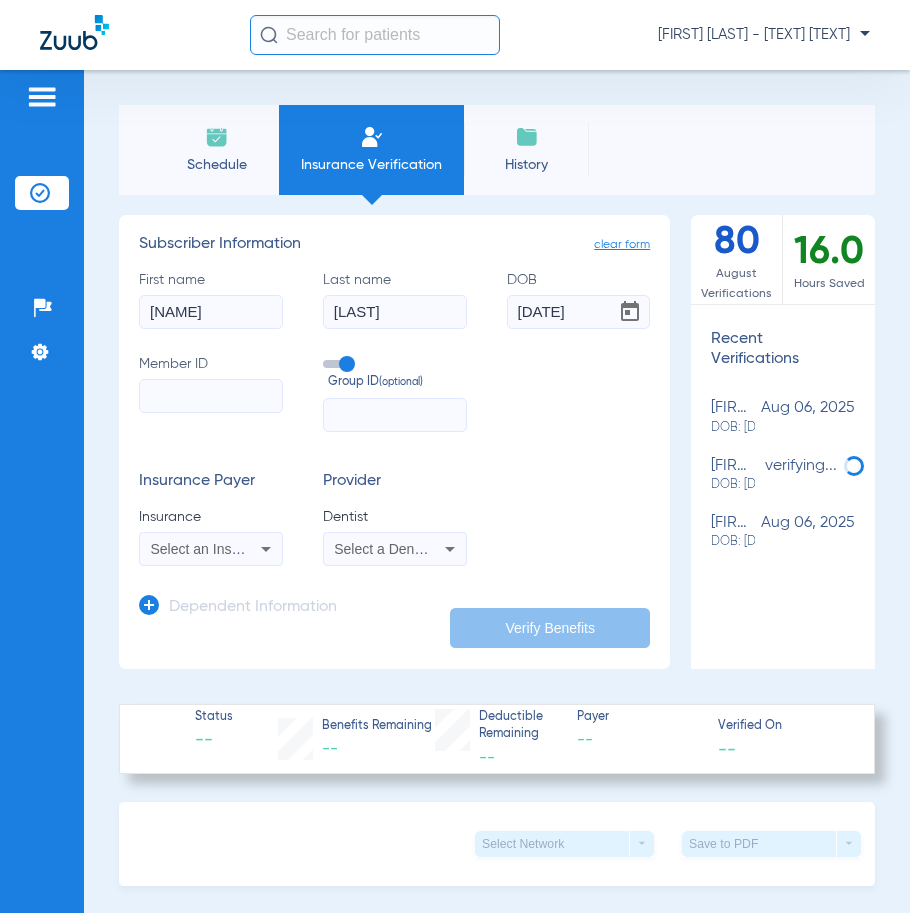 type on "[DATE]" 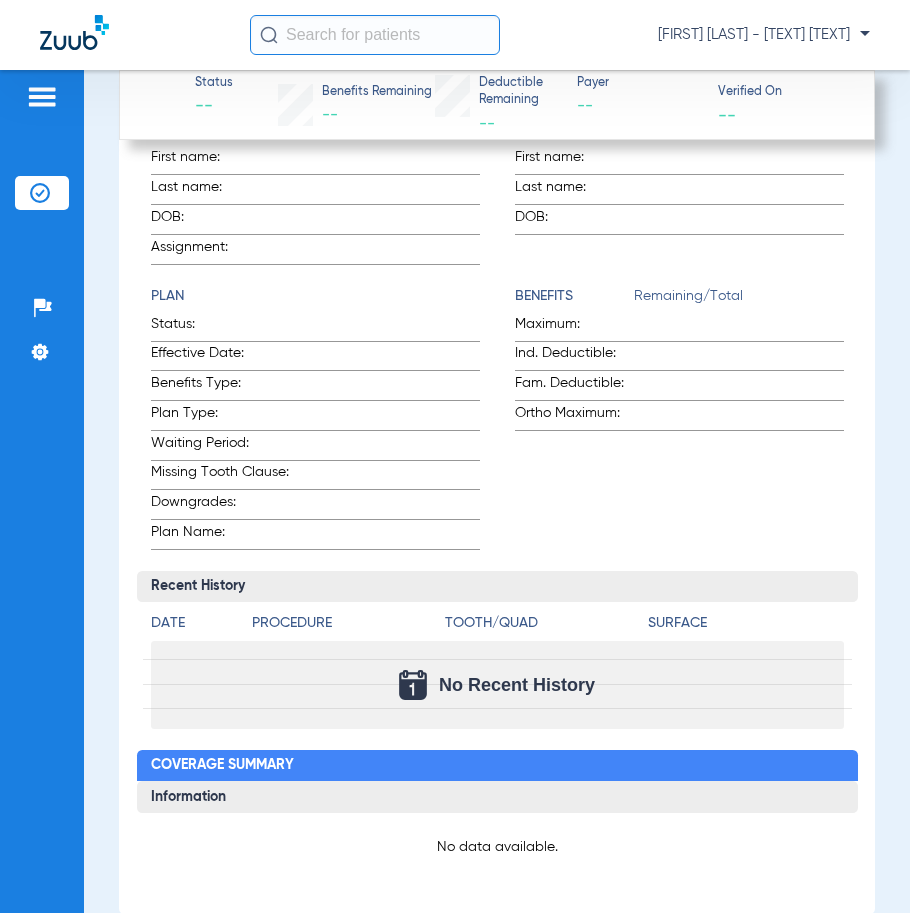 scroll, scrollTop: 0, scrollLeft: 0, axis: both 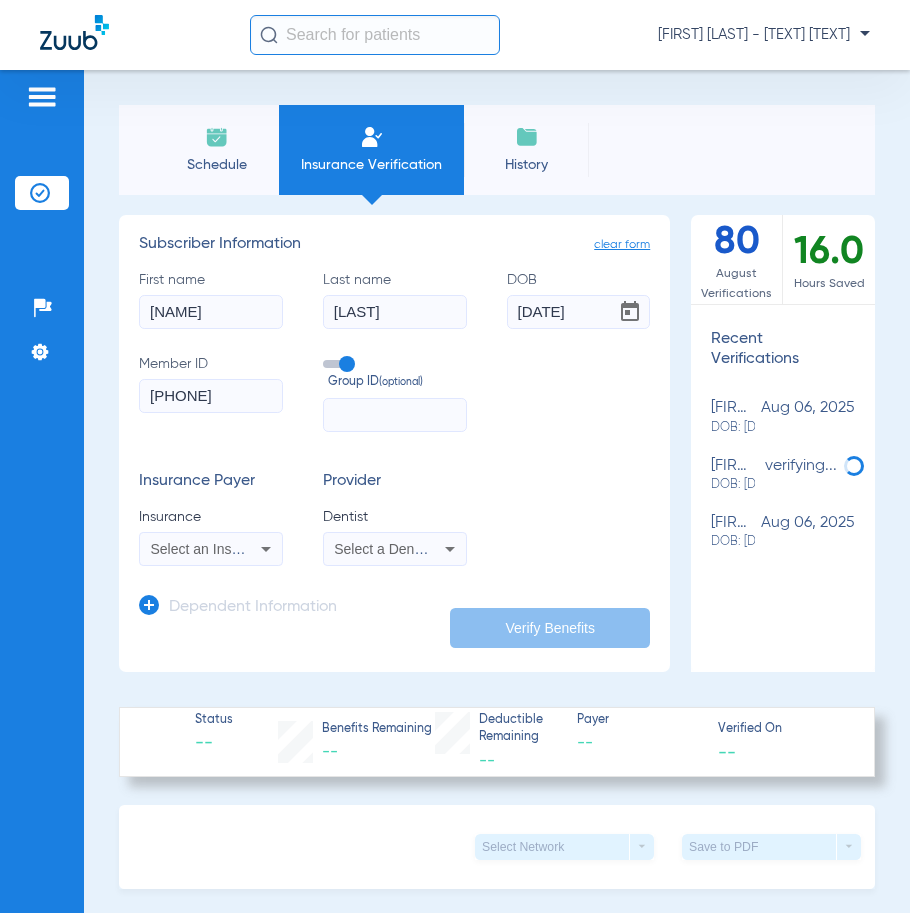 type on "[PHONE]" 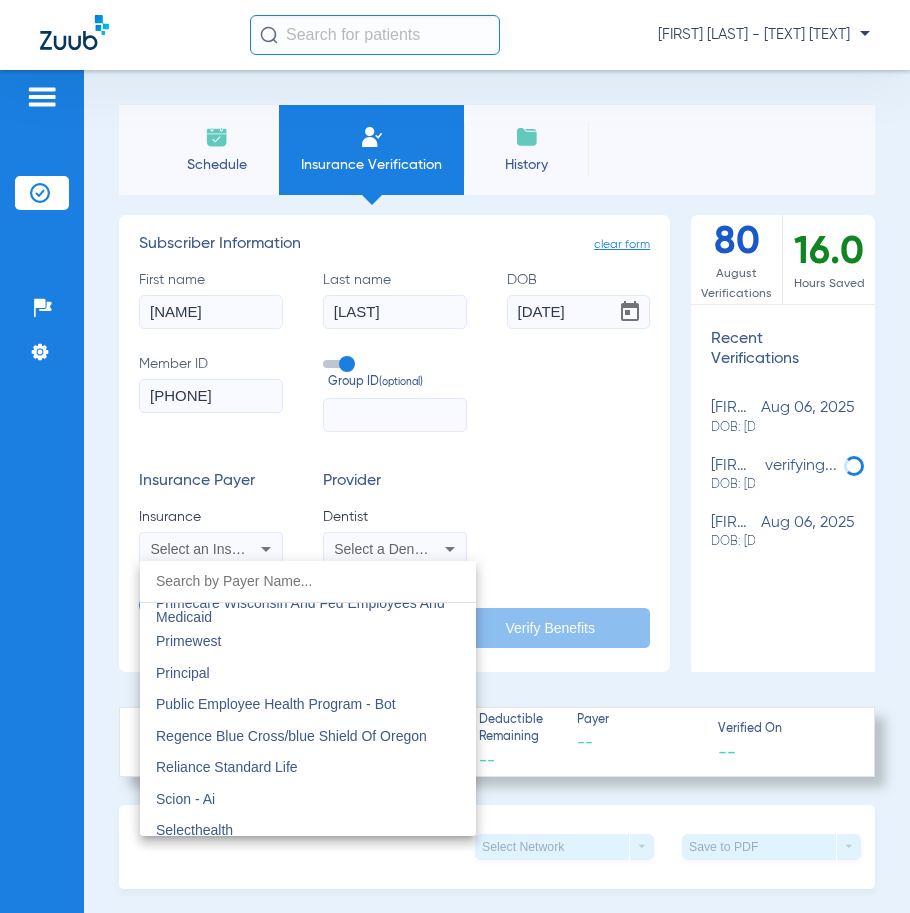 scroll, scrollTop: 12133, scrollLeft: 0, axis: vertical 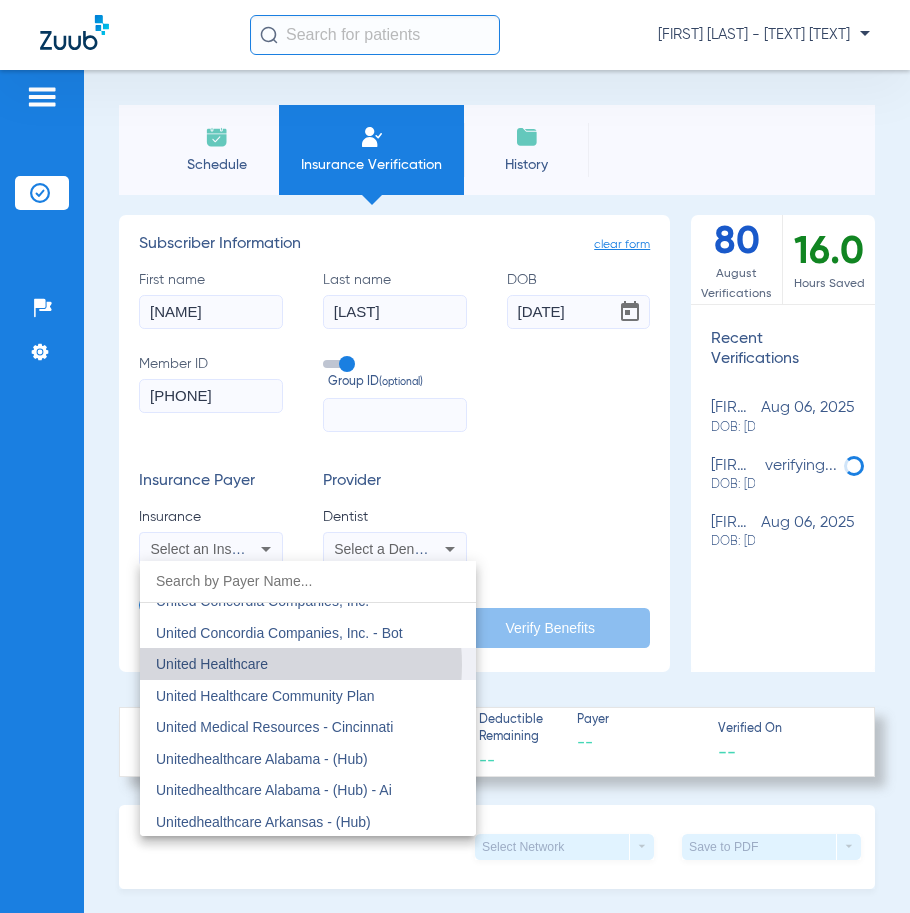 click on "United Healthcare" at bounding box center [212, 664] 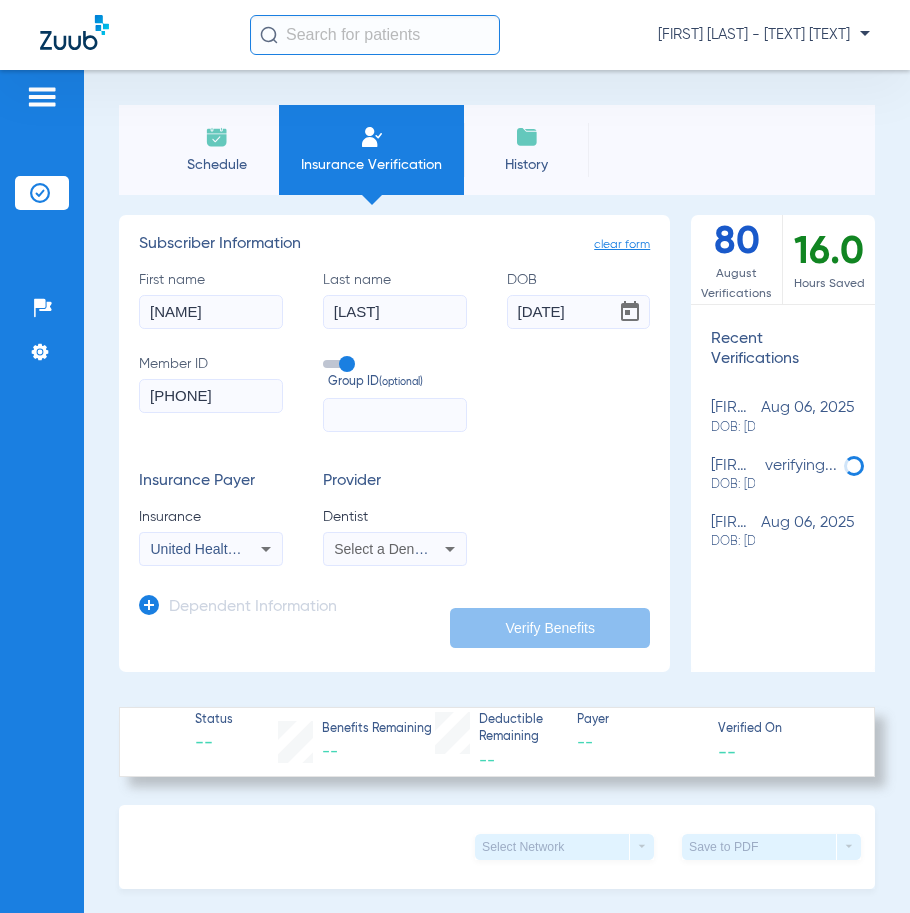 click on "Select a Dentist" at bounding box center (383, 549) 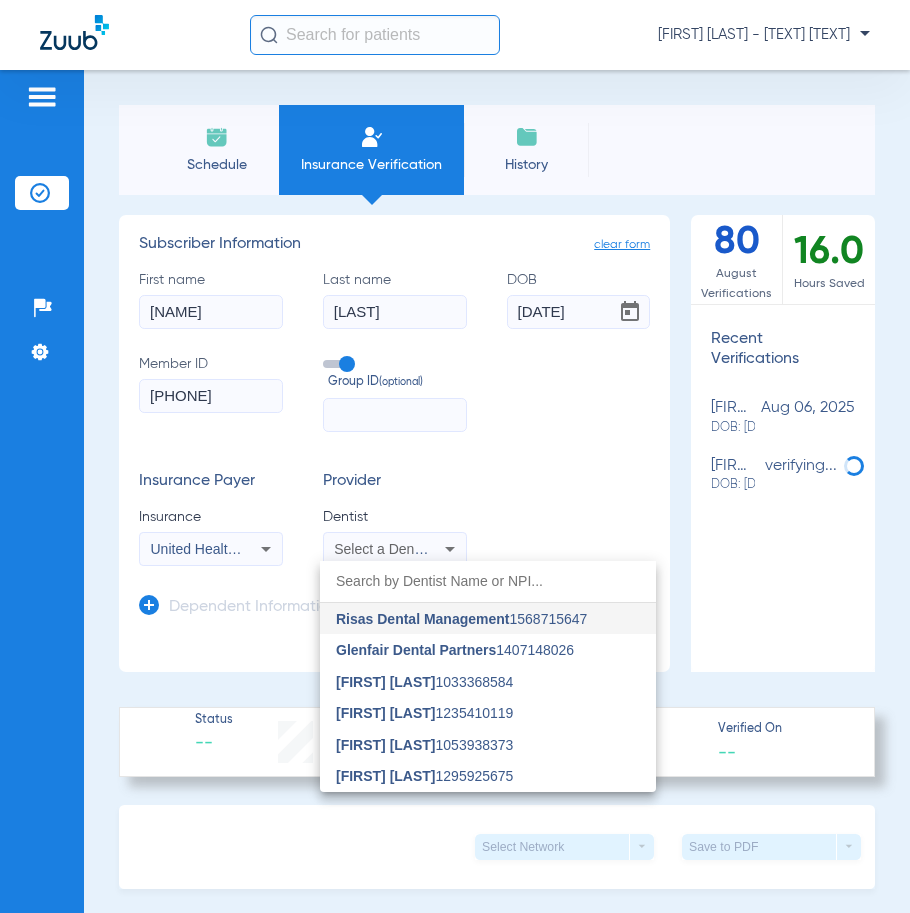 click at bounding box center (488, 581) 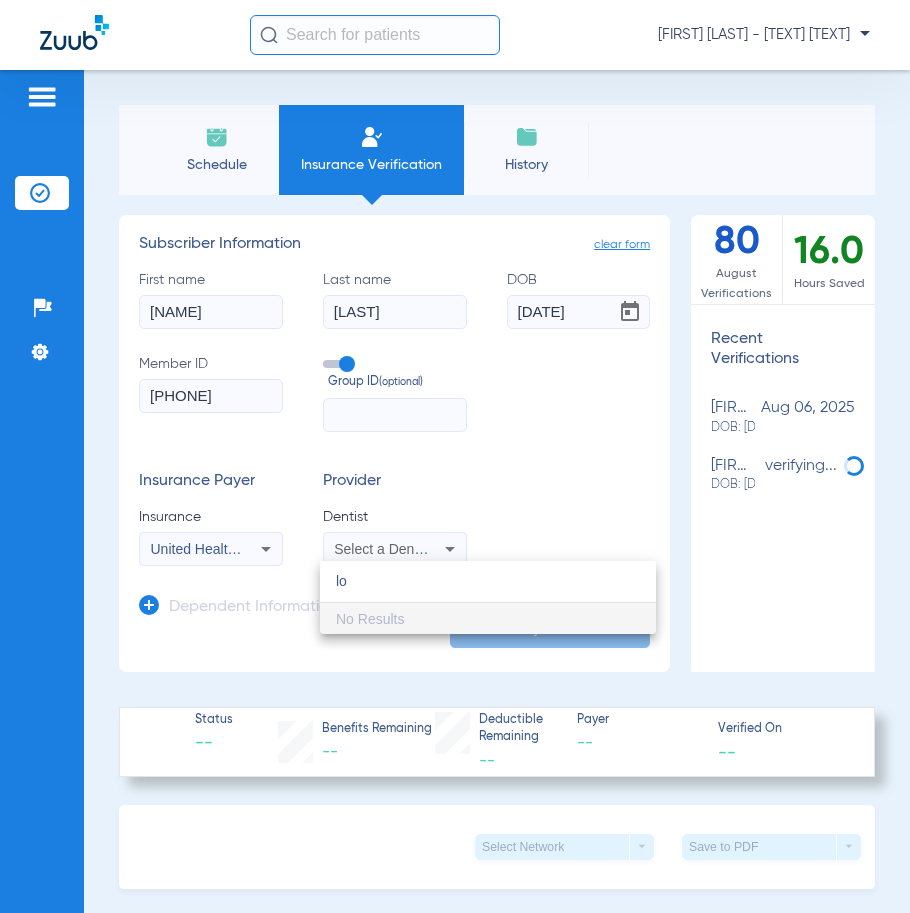 type on "l" 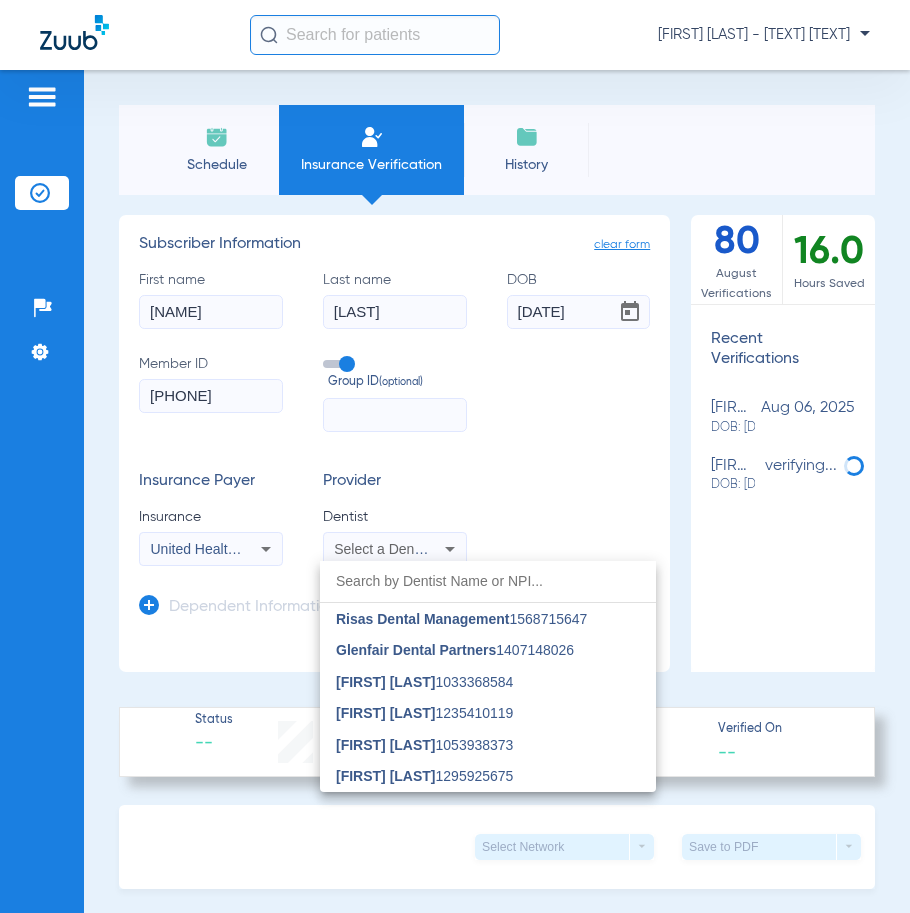click at bounding box center (488, 581) 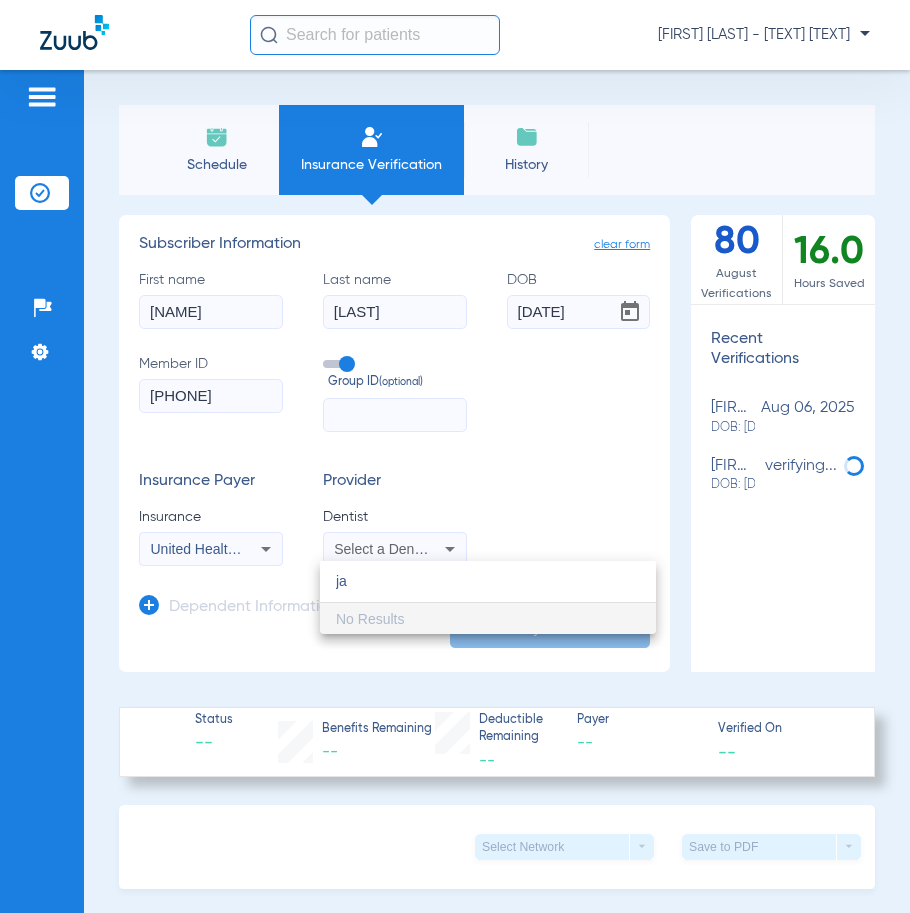 type on "j" 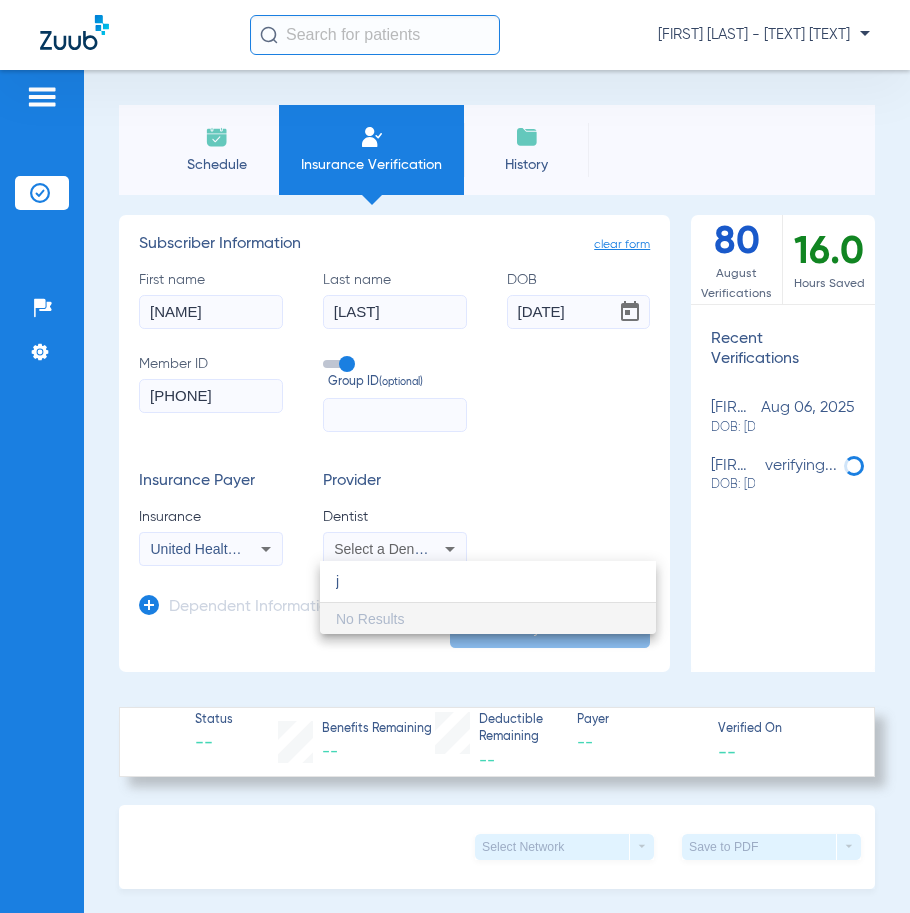 type 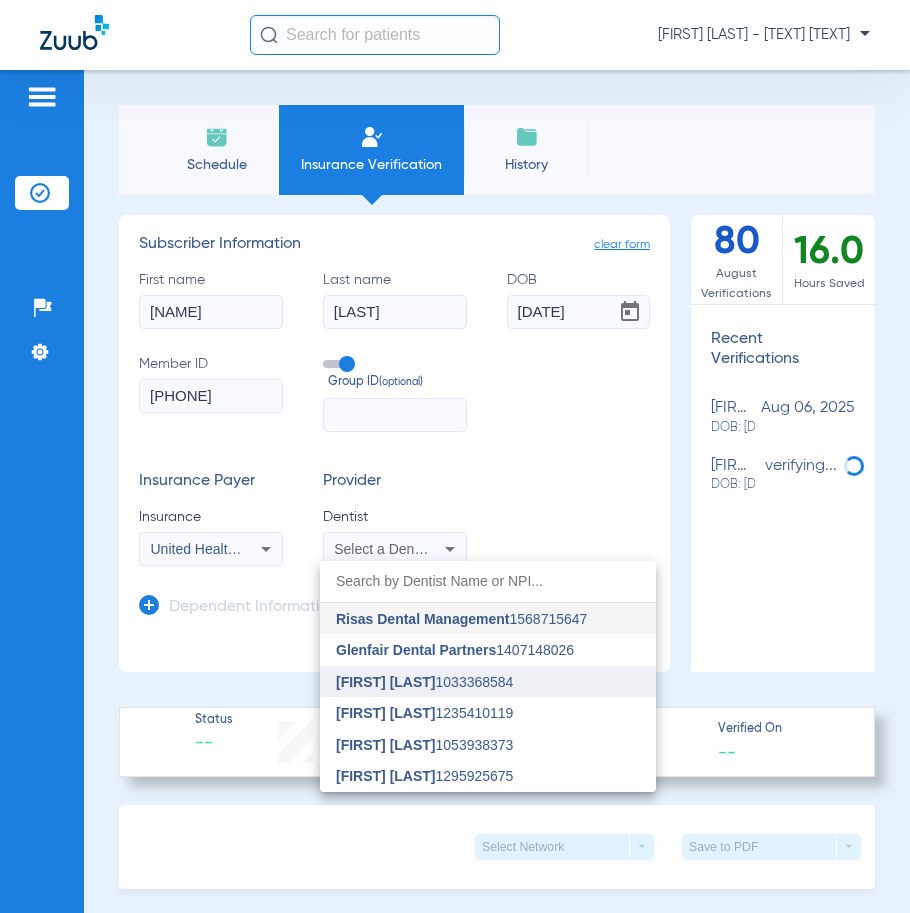 click on "[FIRST] [LAST]   [NUMBER]" at bounding box center (424, 682) 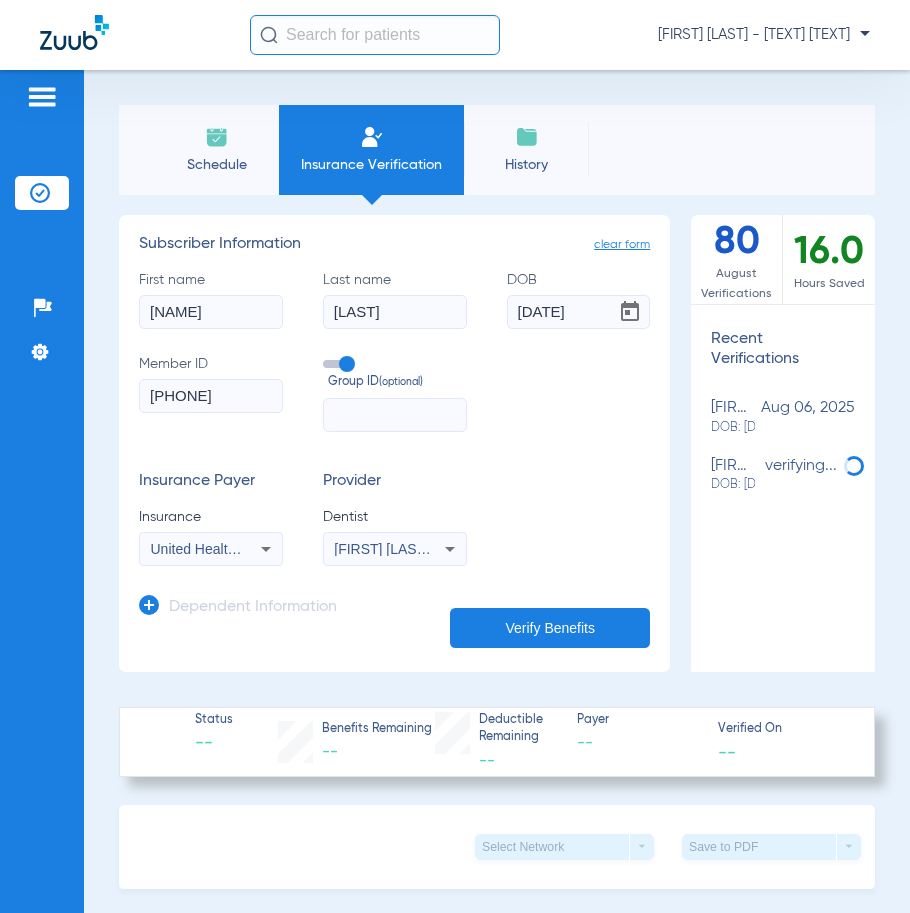 click on "Verify Benefits" 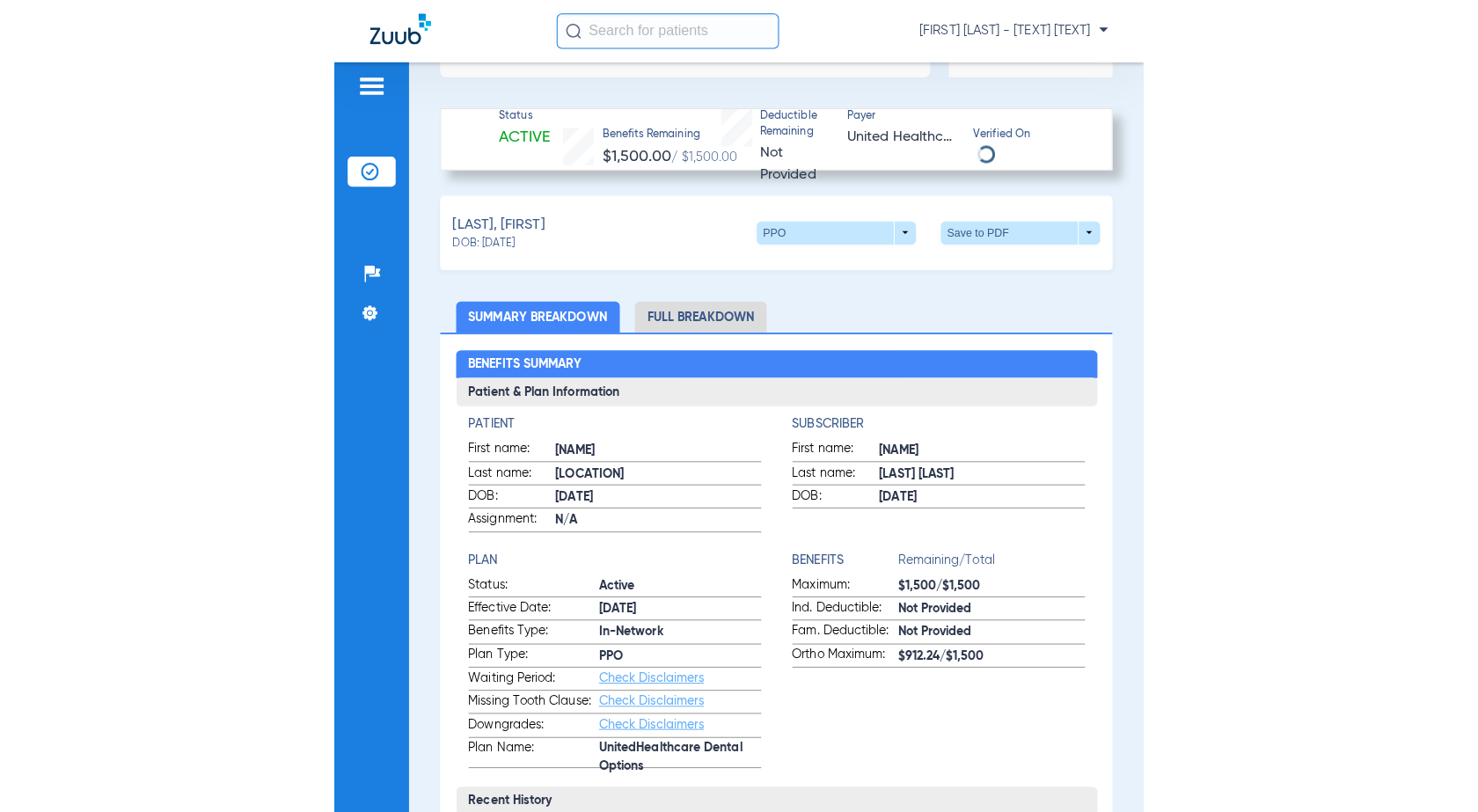 scroll, scrollTop: 0, scrollLeft: 0, axis: both 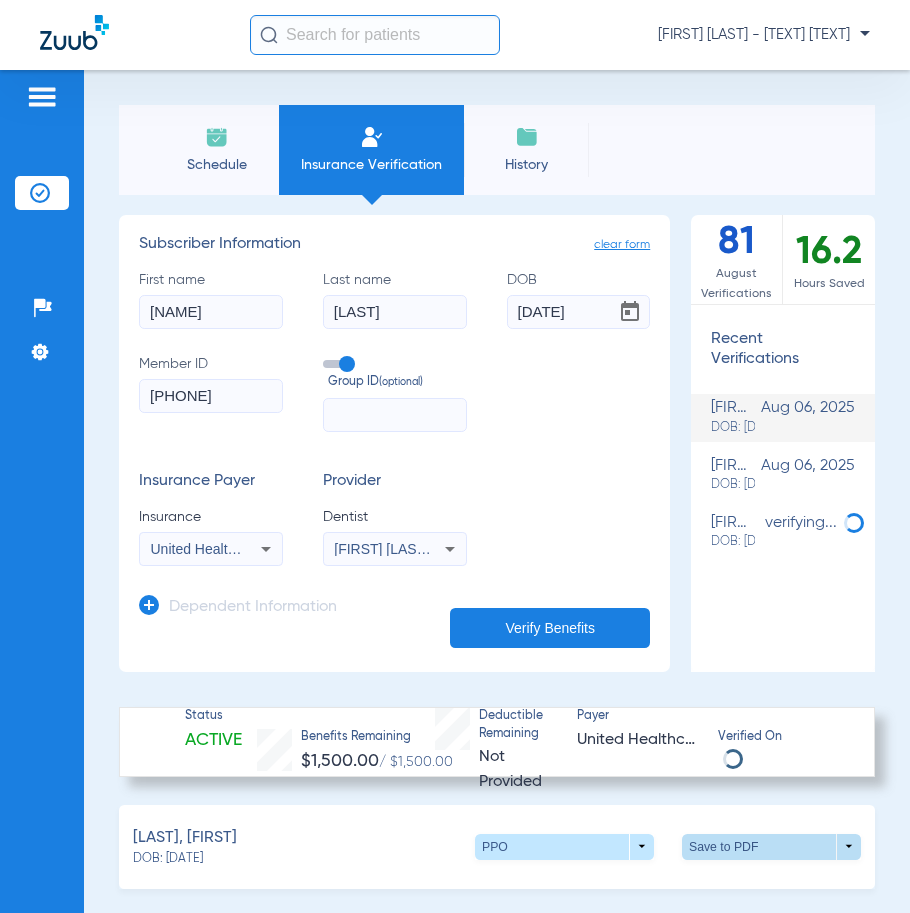 click 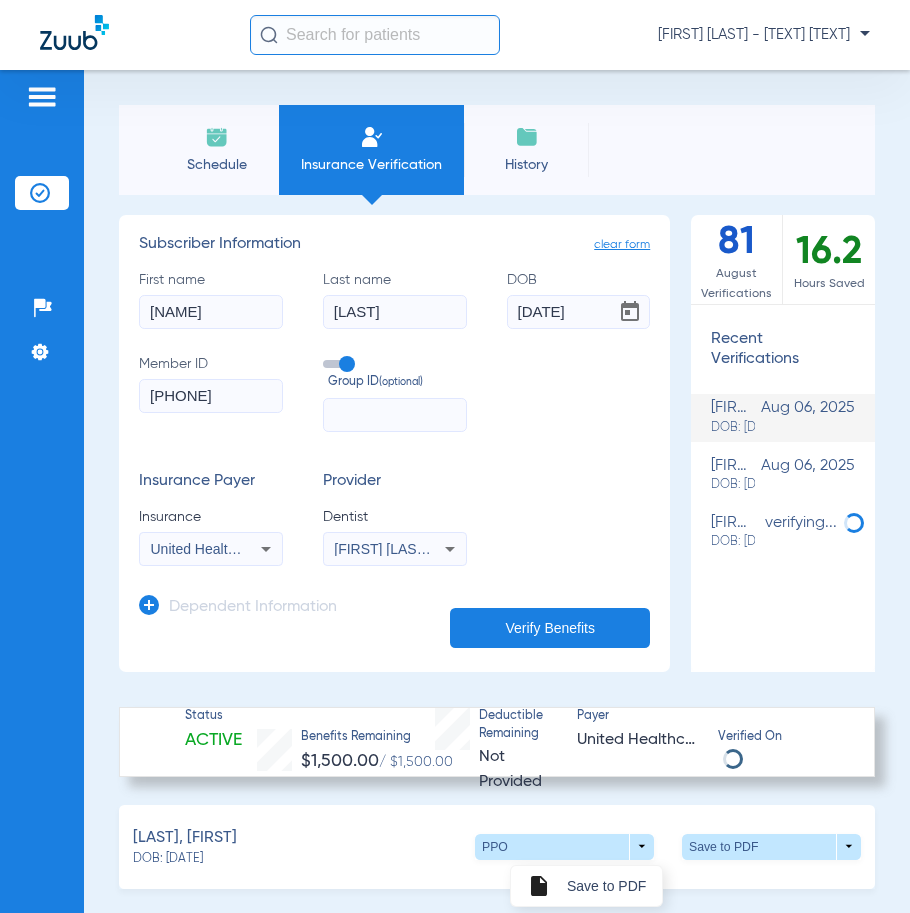 click at bounding box center (455, 456) 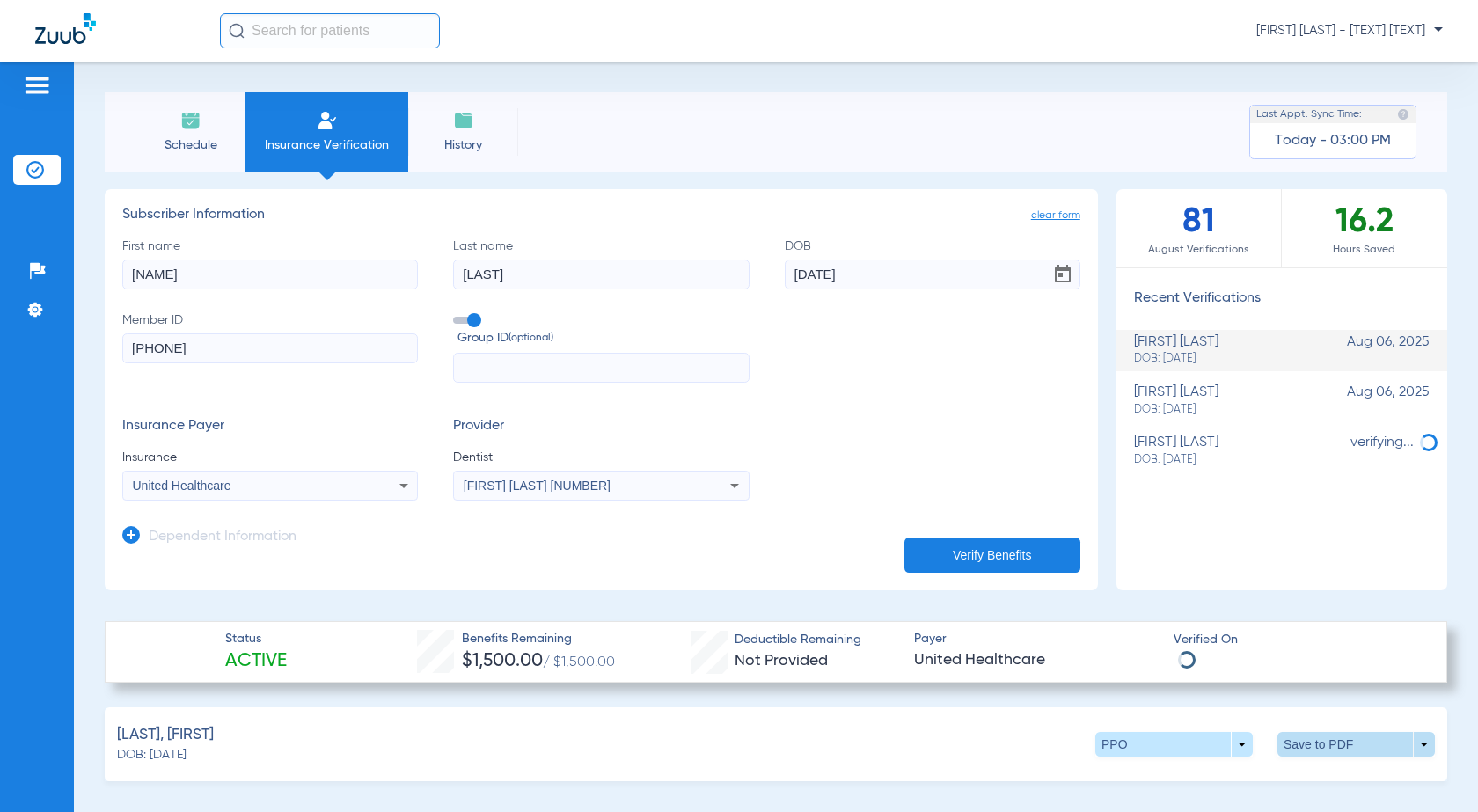 click 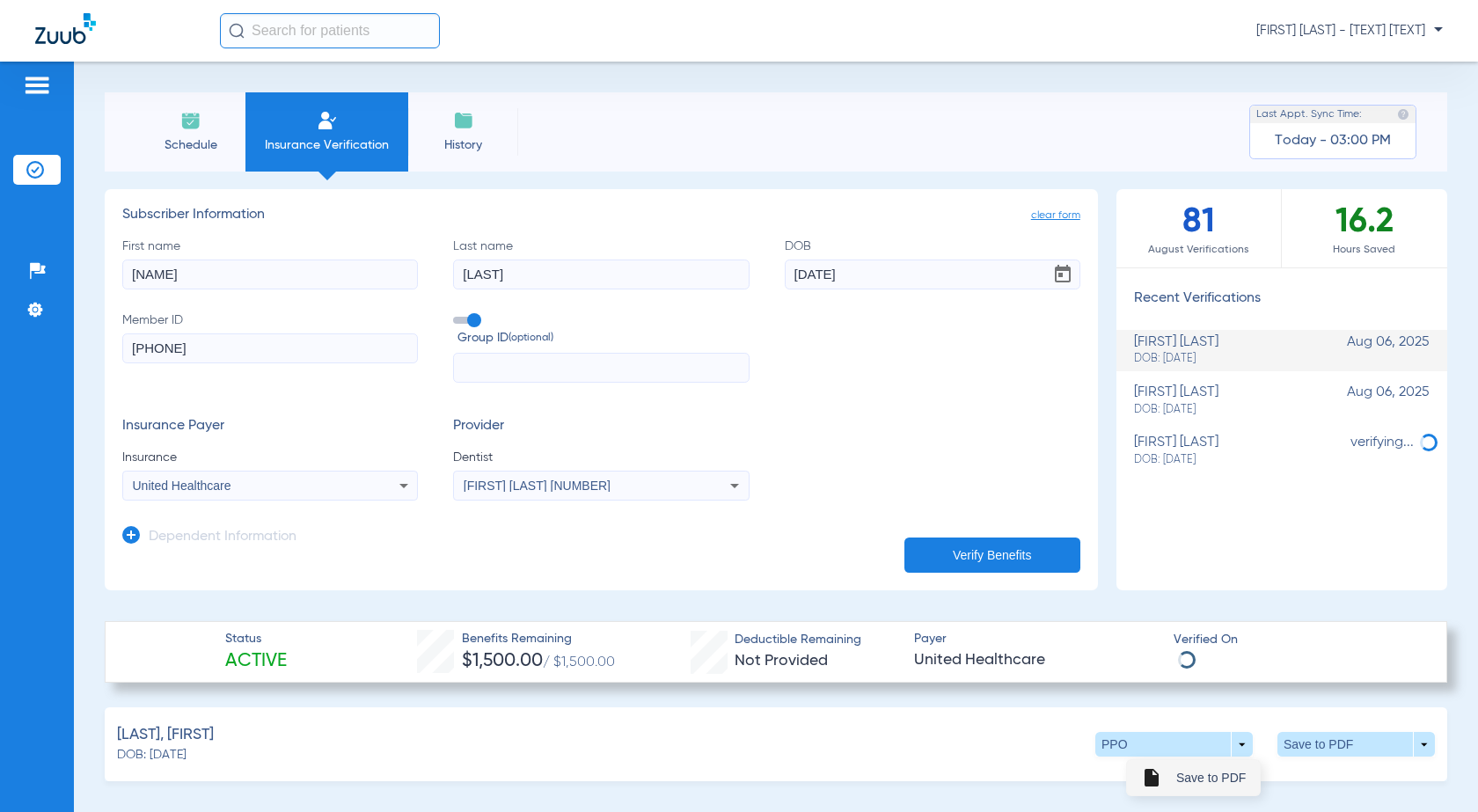 click on "Save to PDF" at bounding box center [1211, 778] 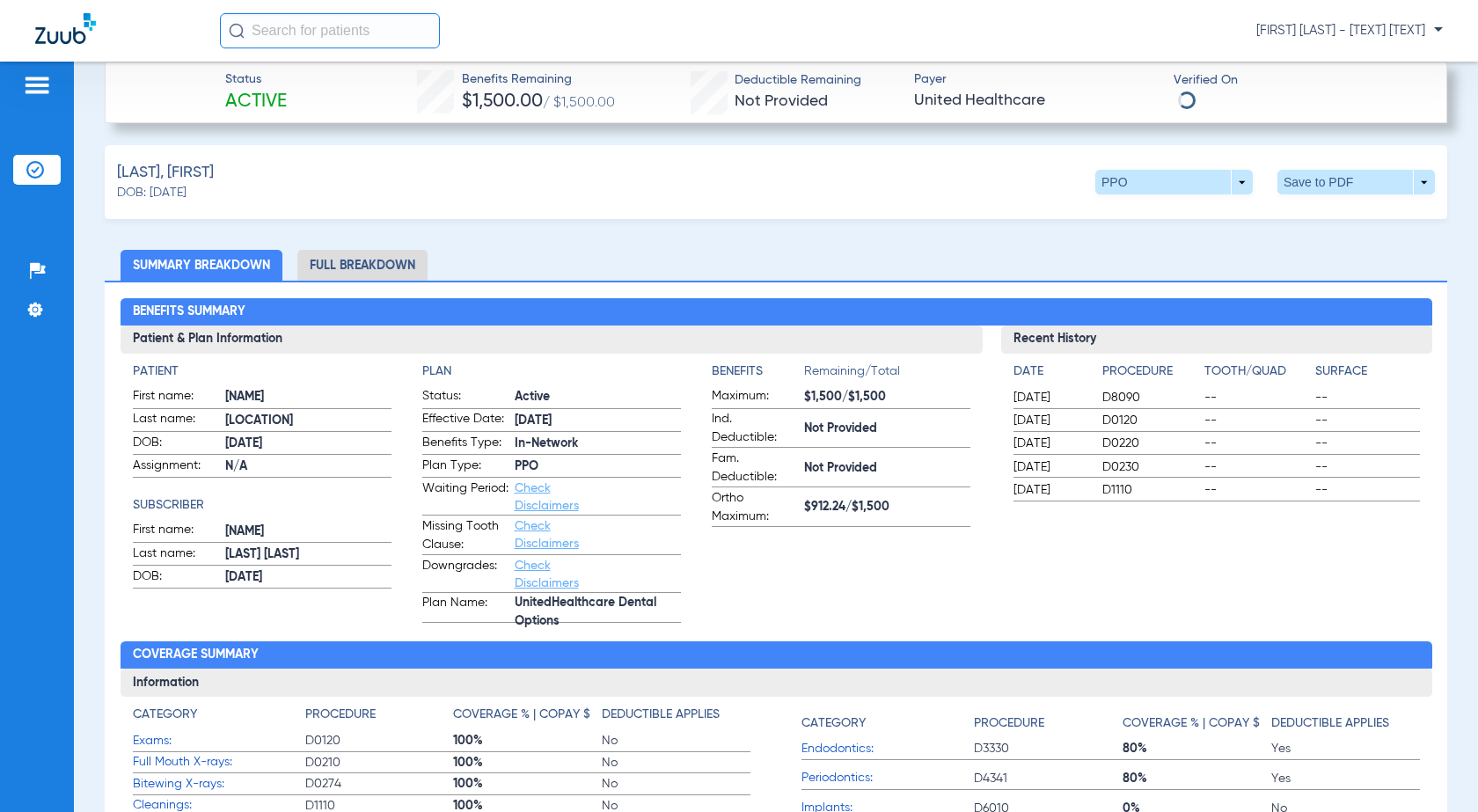 scroll, scrollTop: 0, scrollLeft: 0, axis: both 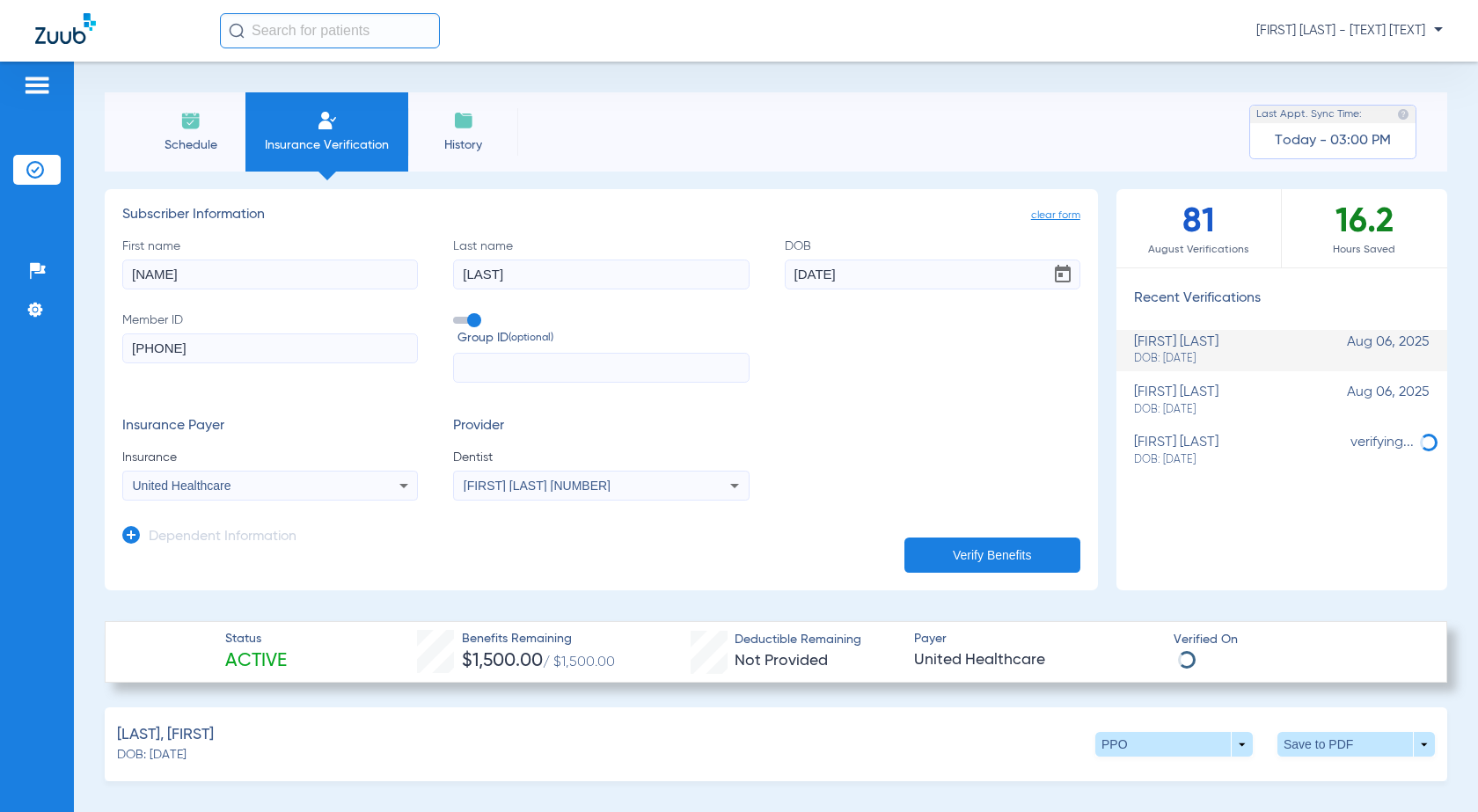 click on "Schedule" 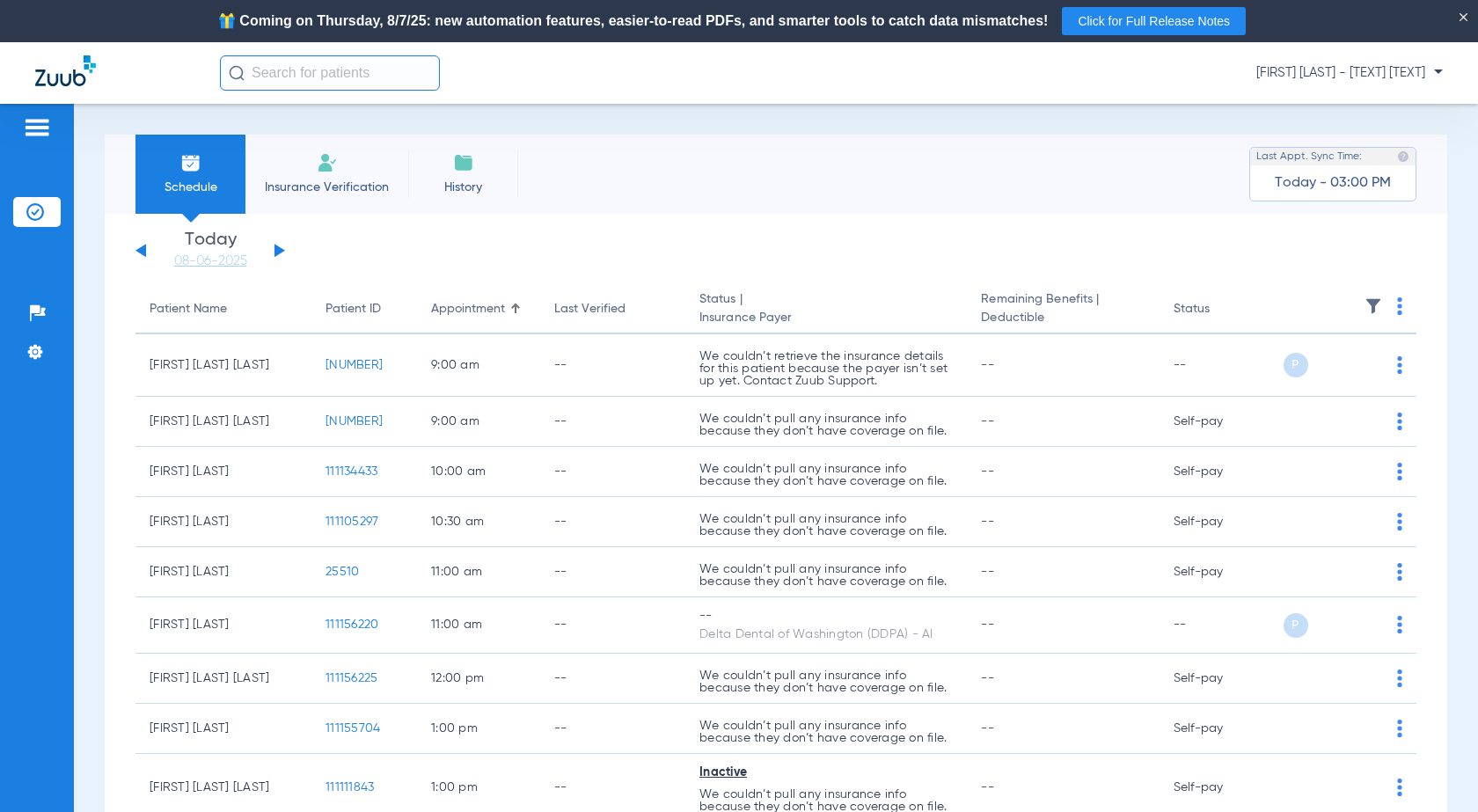 click on "Insurance Verification" 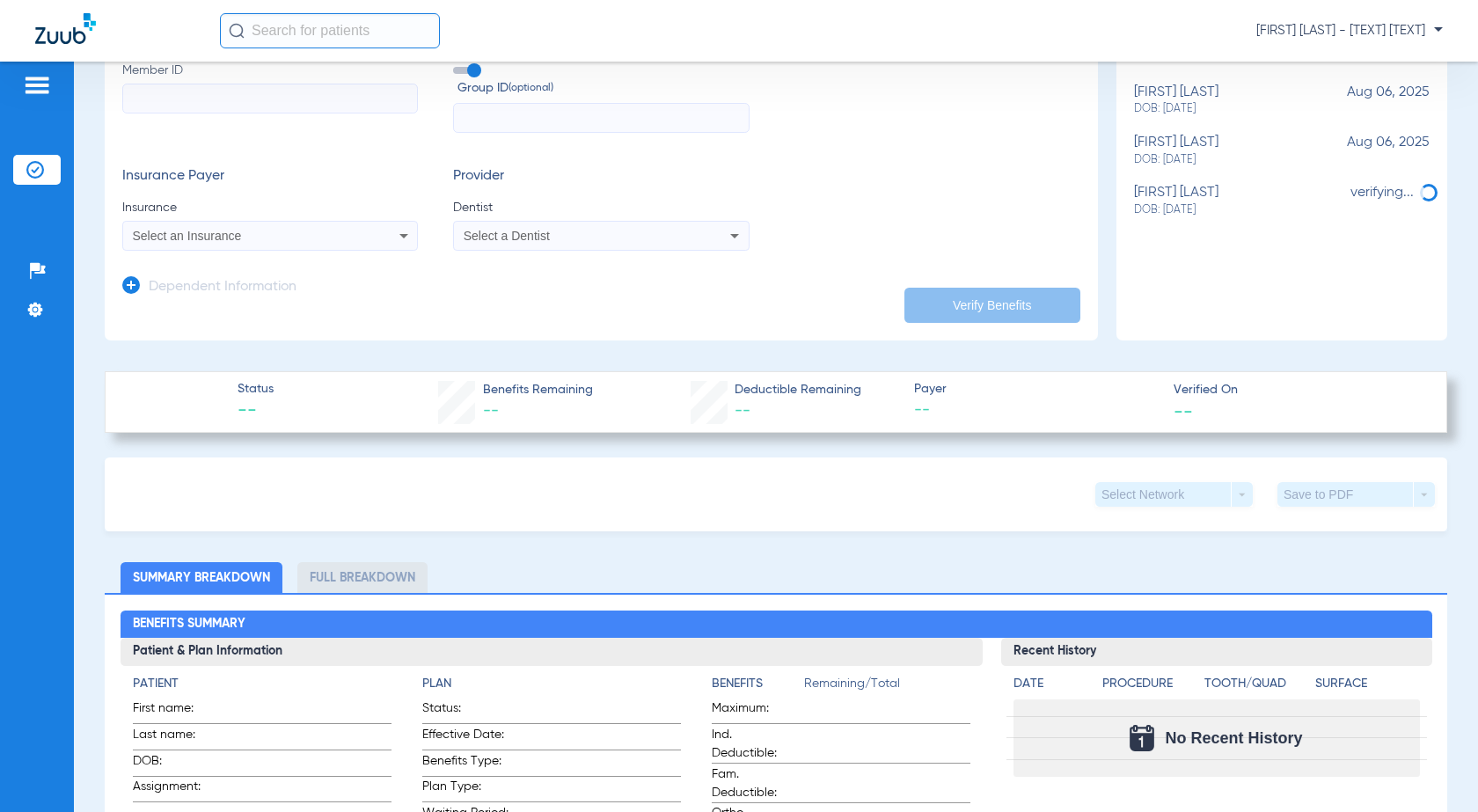scroll, scrollTop: 242, scrollLeft: 0, axis: vertical 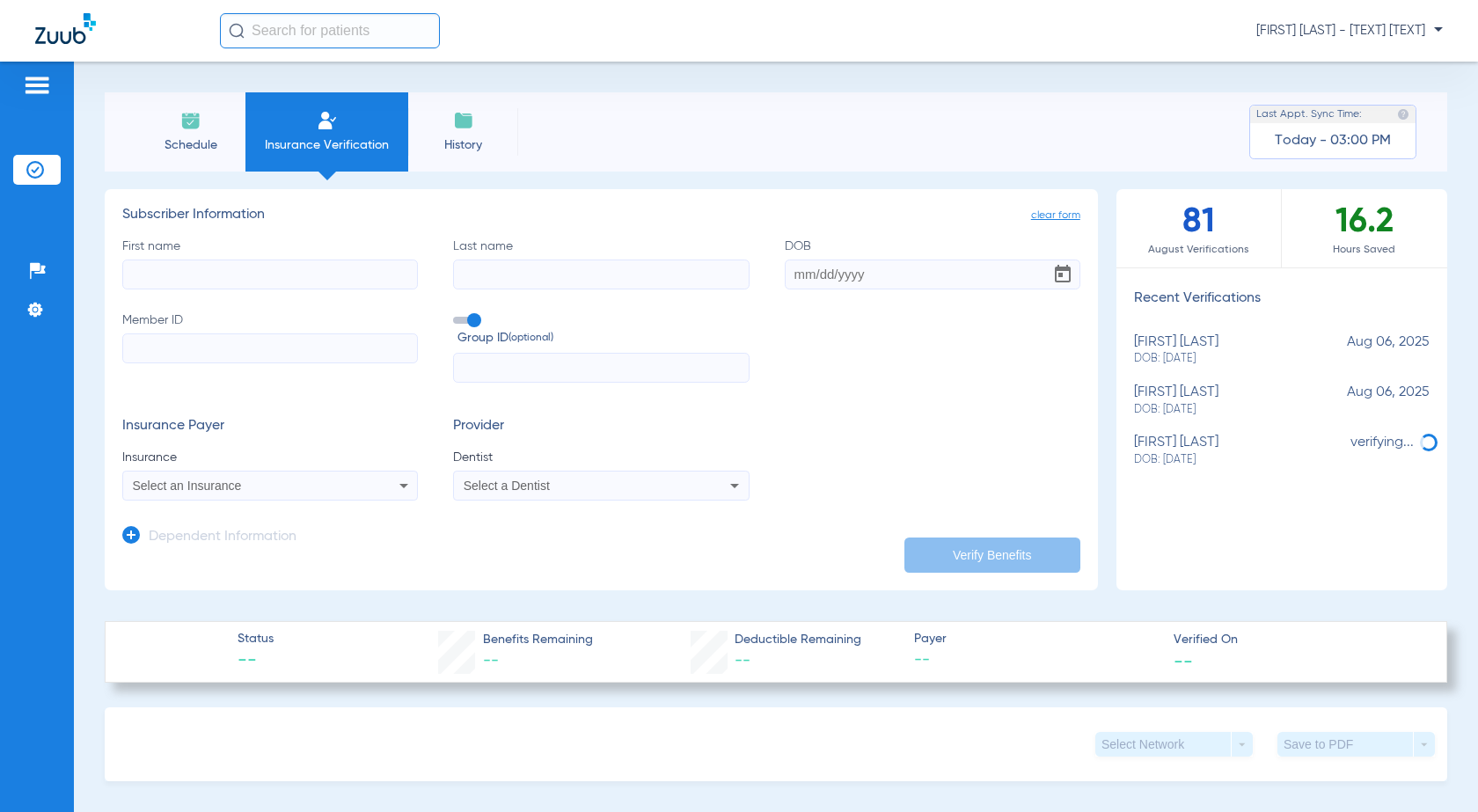 click on "Schedule" 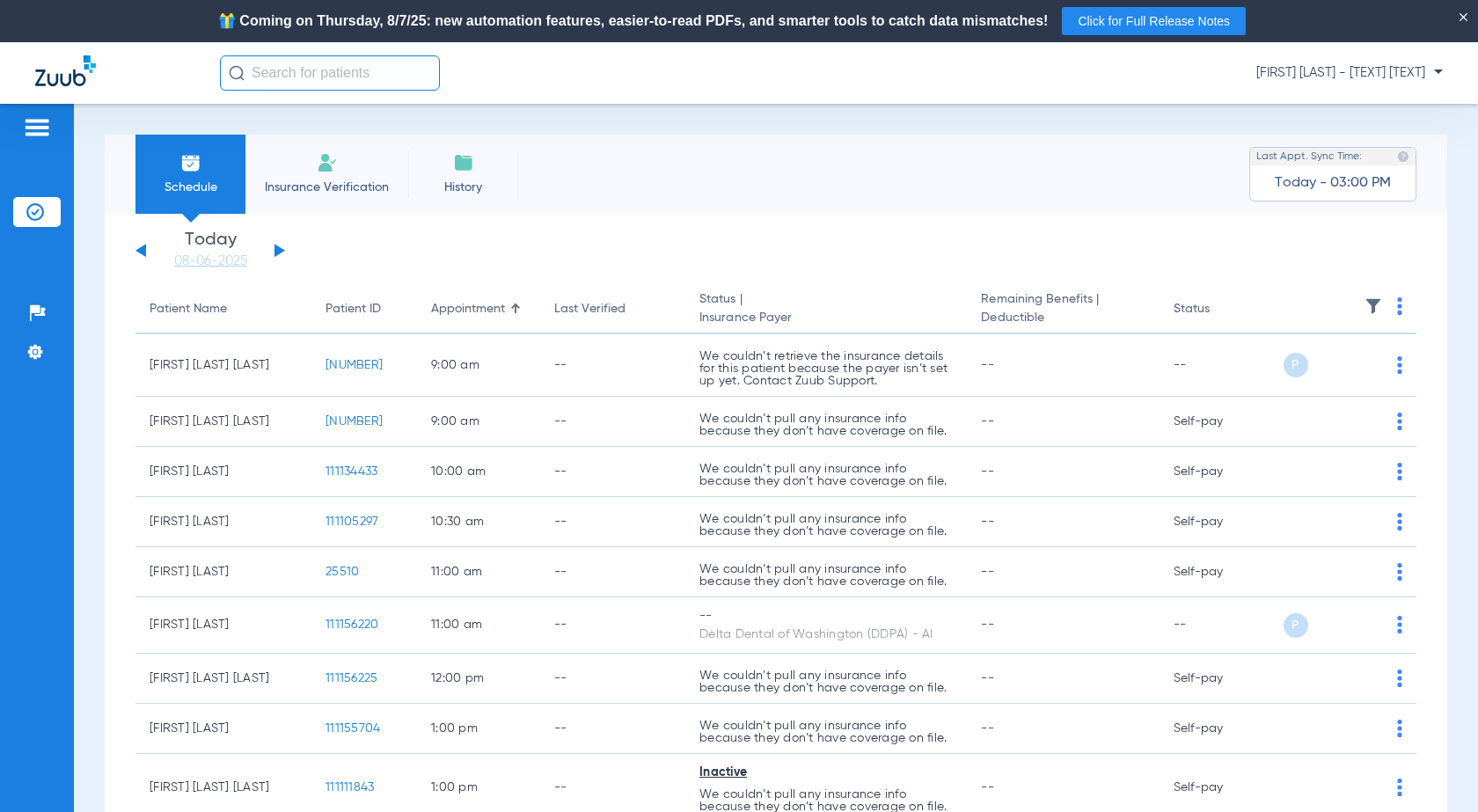click 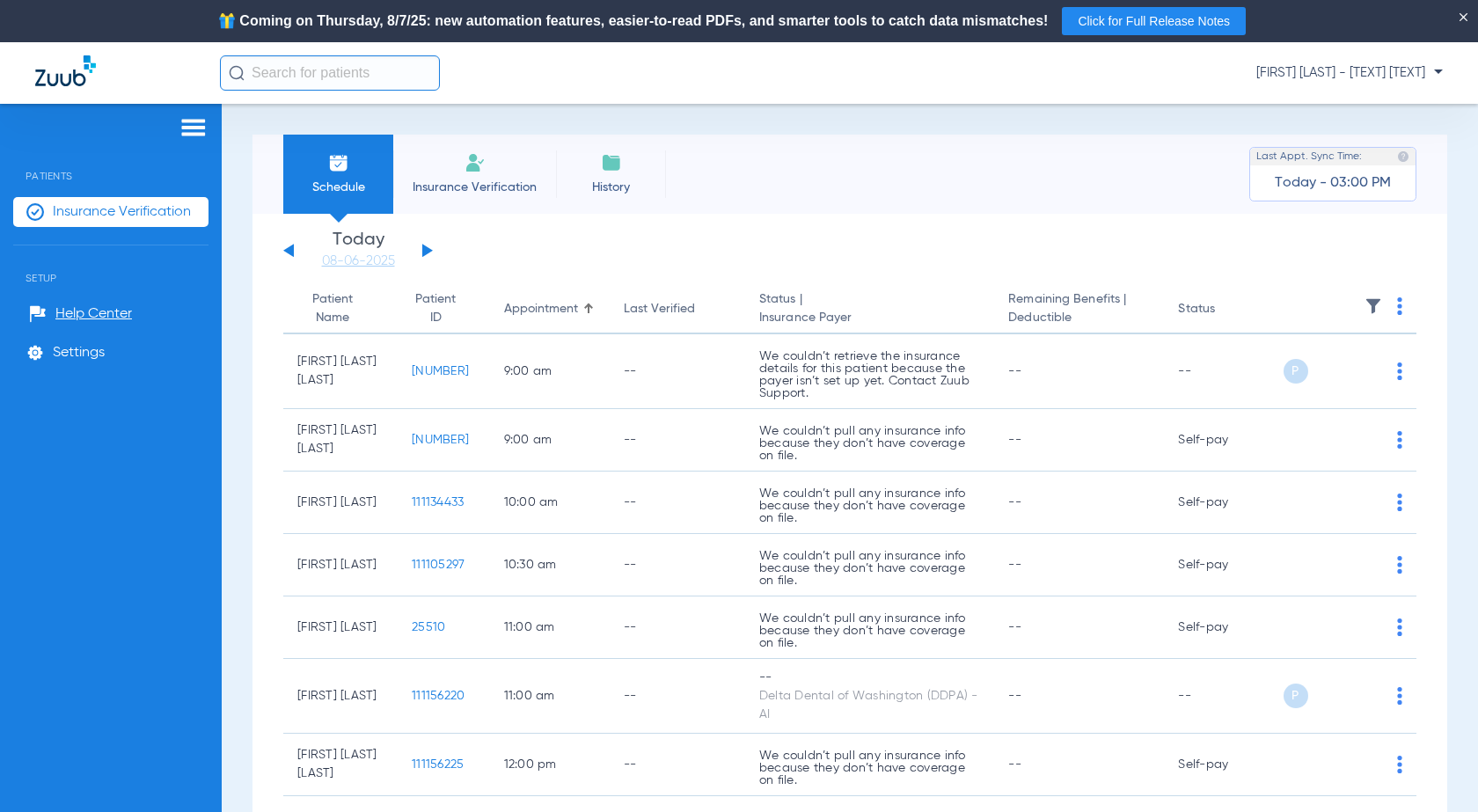 click on "Insurance Verification" 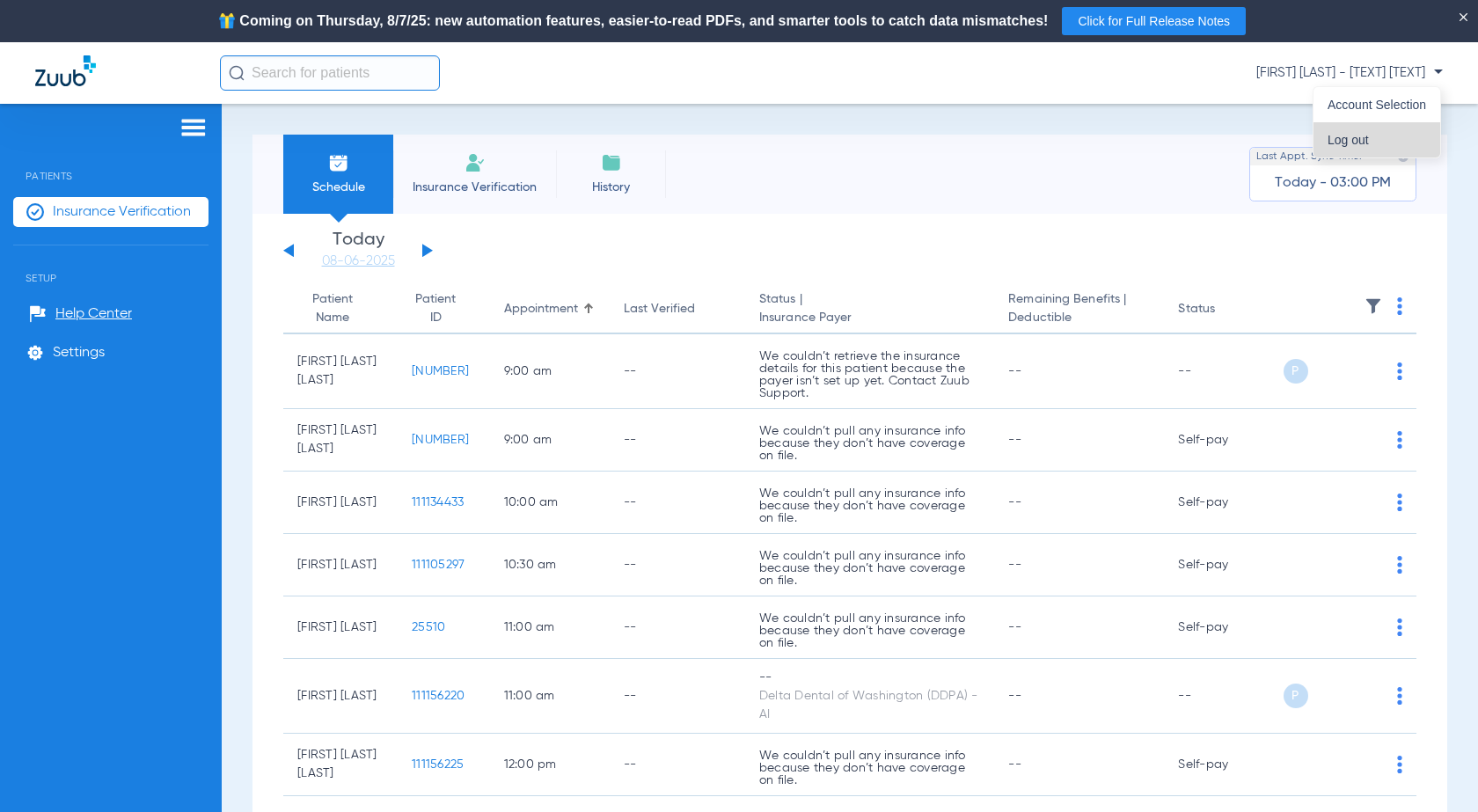 click on "Log out" at bounding box center (1377, 140) 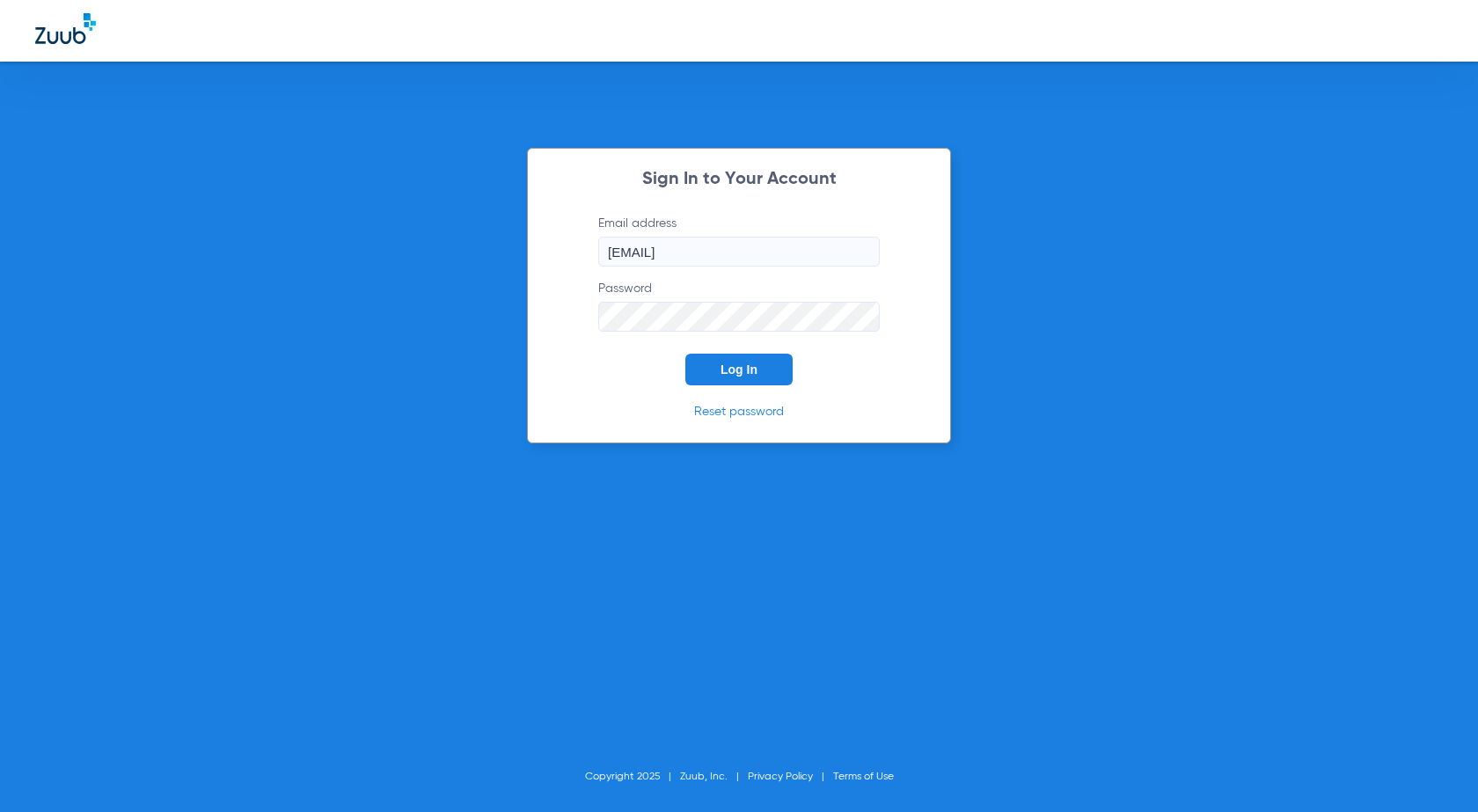click on "Log In" 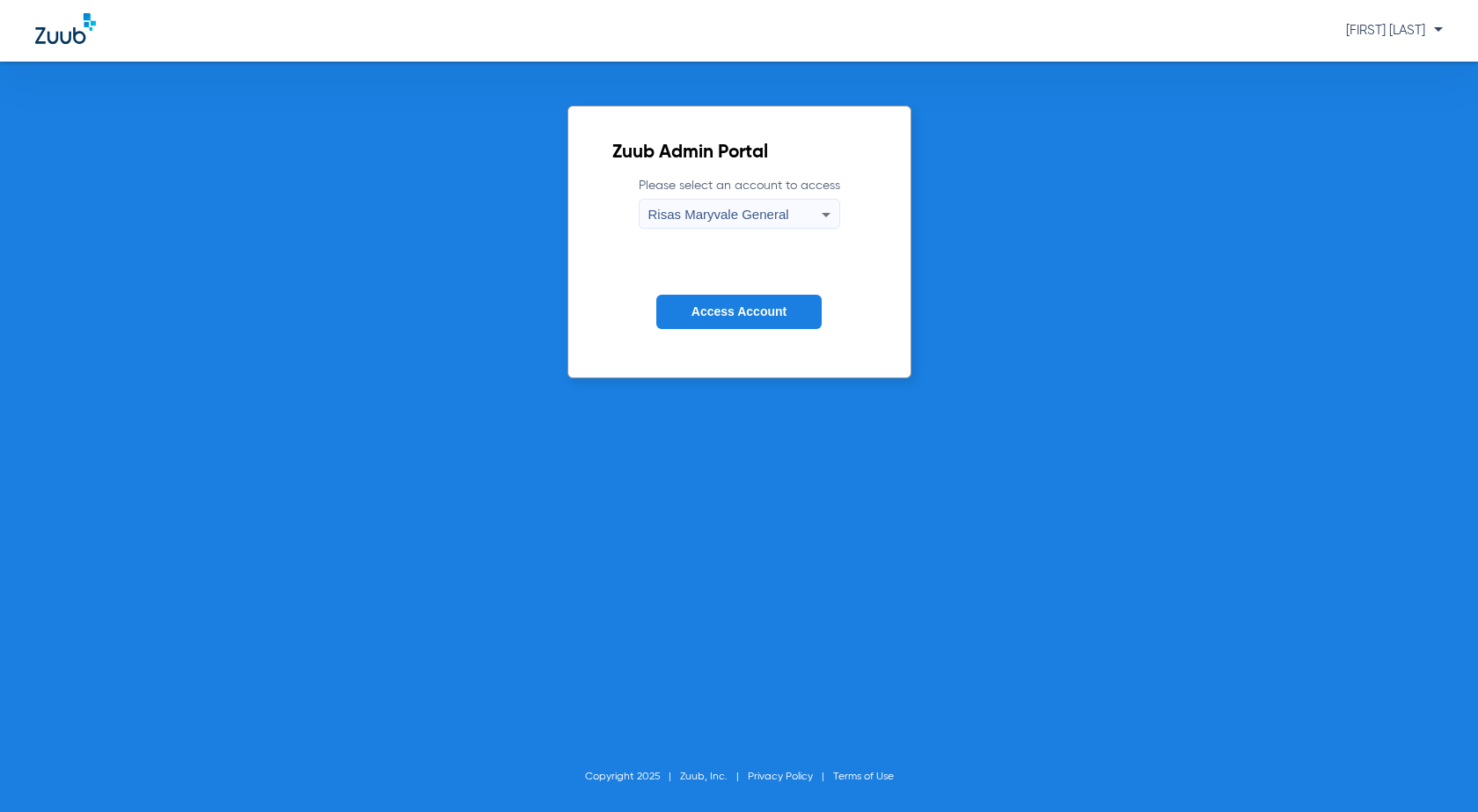 click on "Risas Maryvale General" at bounding box center (735, 215) 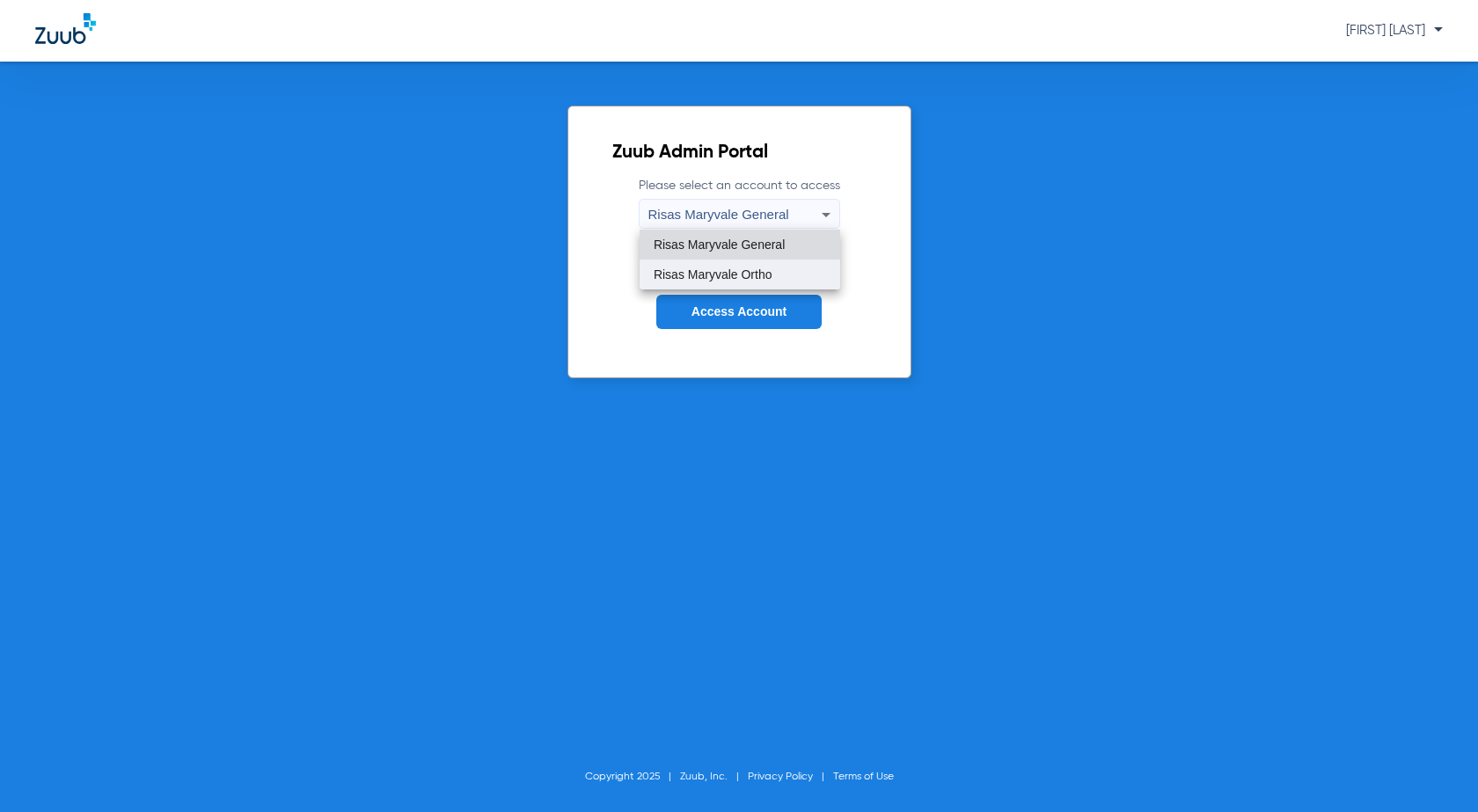 click on "Risas Maryvale Ortho" at bounding box center (740, 274) 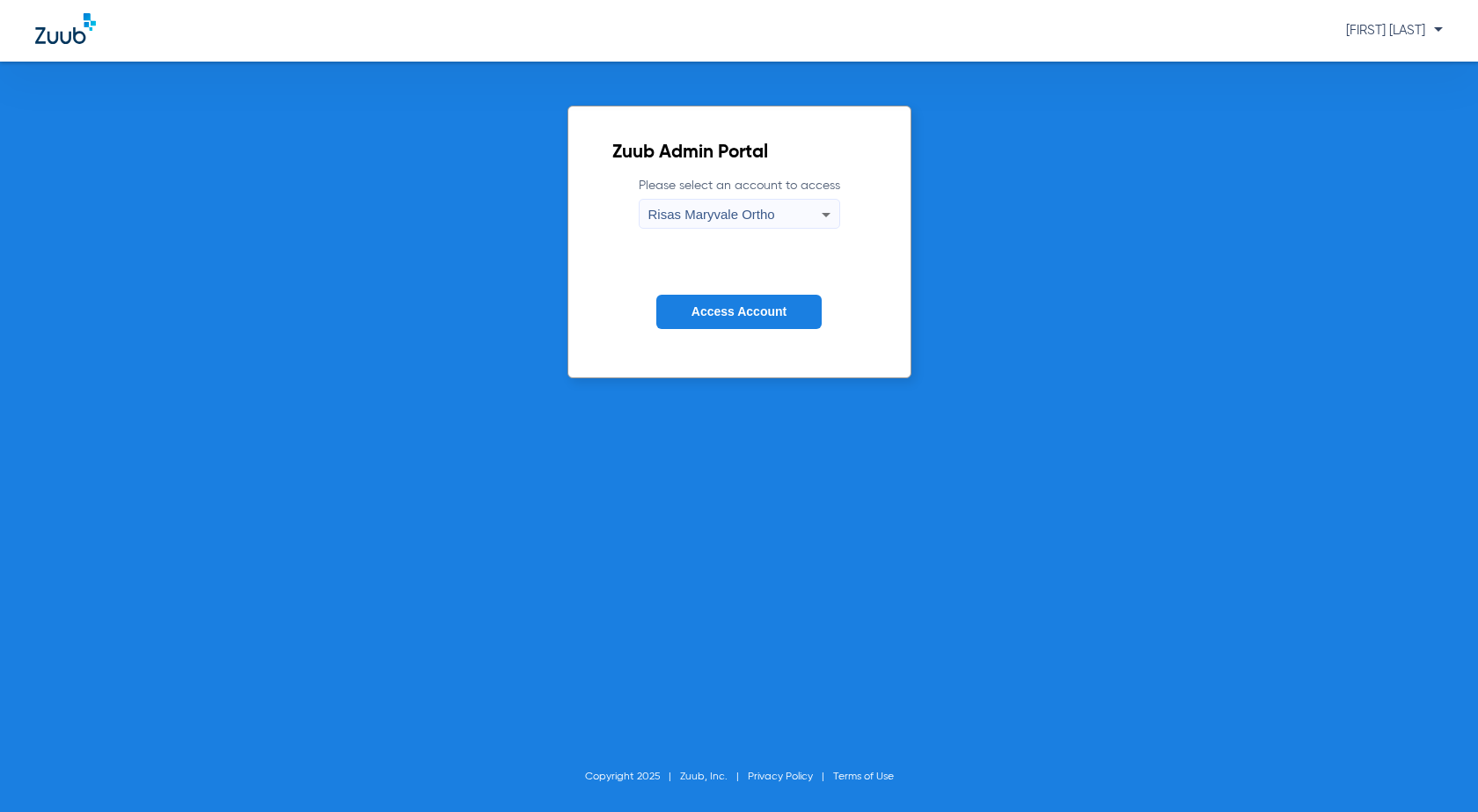 click on "Access Account" 